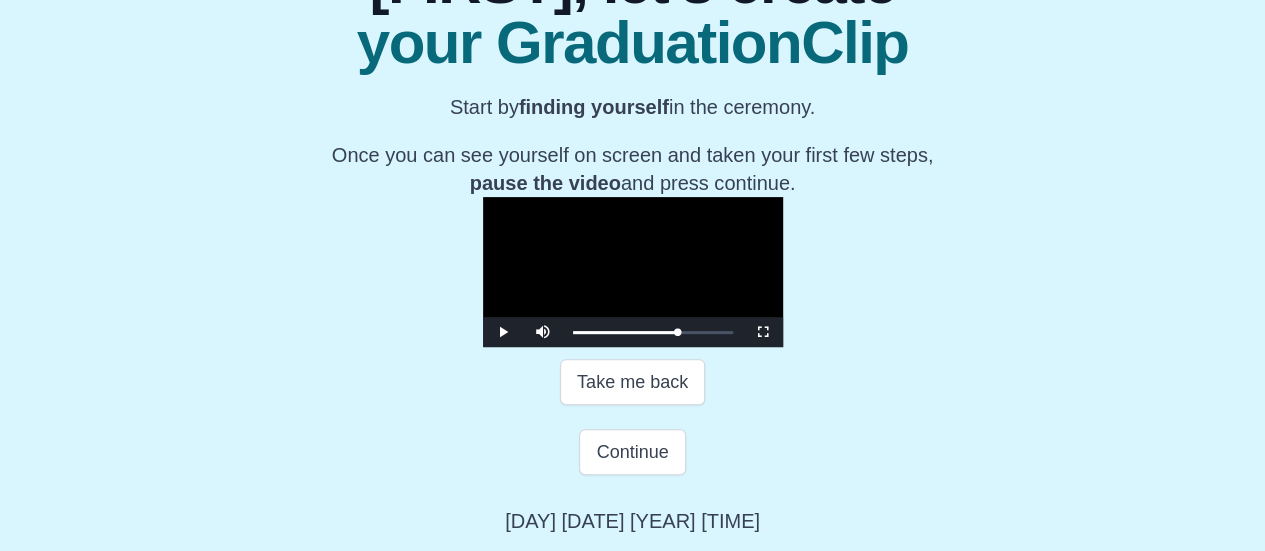 scroll, scrollTop: 493, scrollLeft: 0, axis: vertical 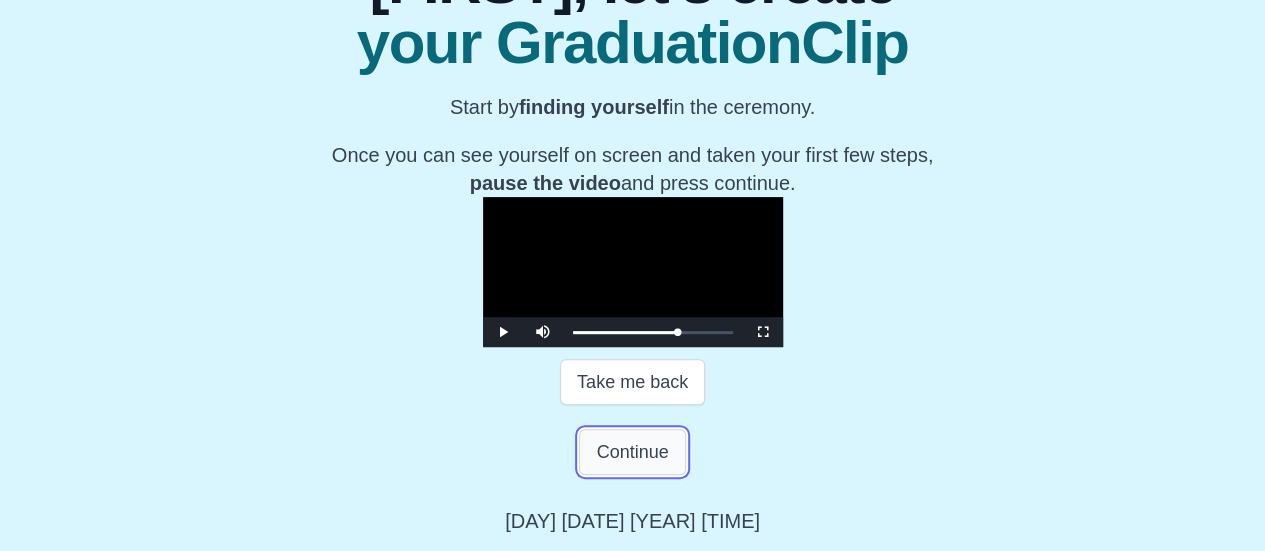 click on "Continue" at bounding box center [632, 452] 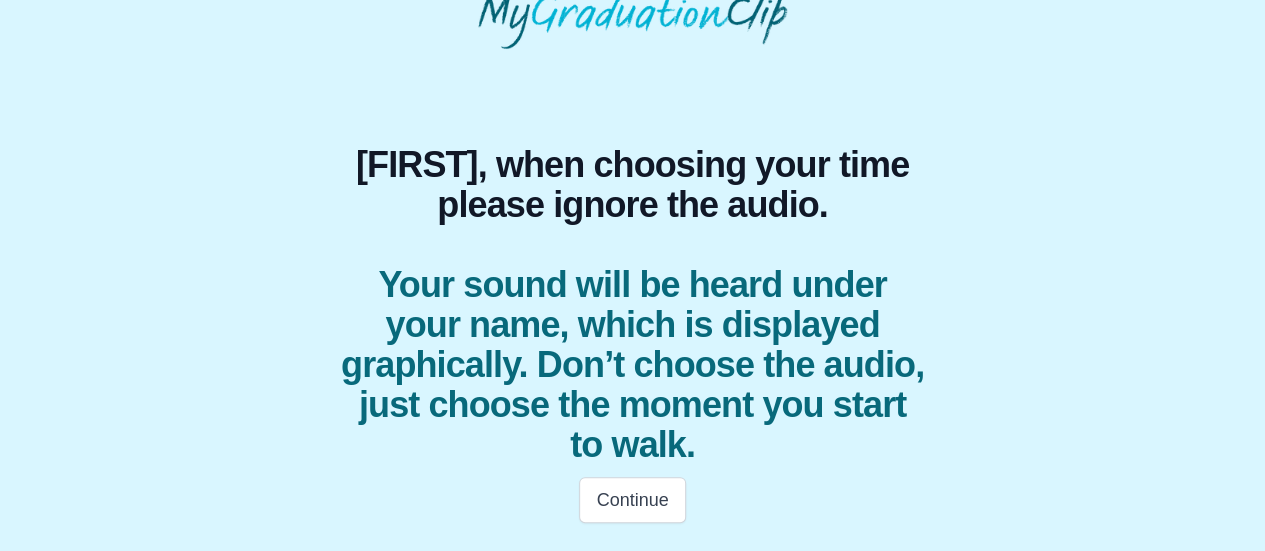 scroll, scrollTop: 140, scrollLeft: 0, axis: vertical 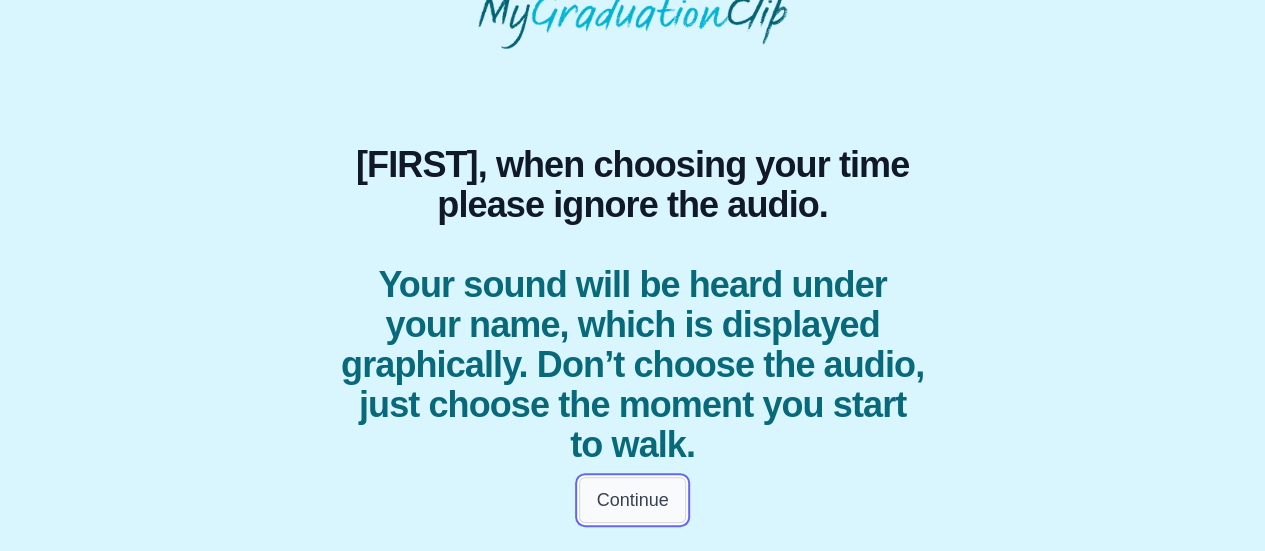 click on "Continue" at bounding box center (632, 500) 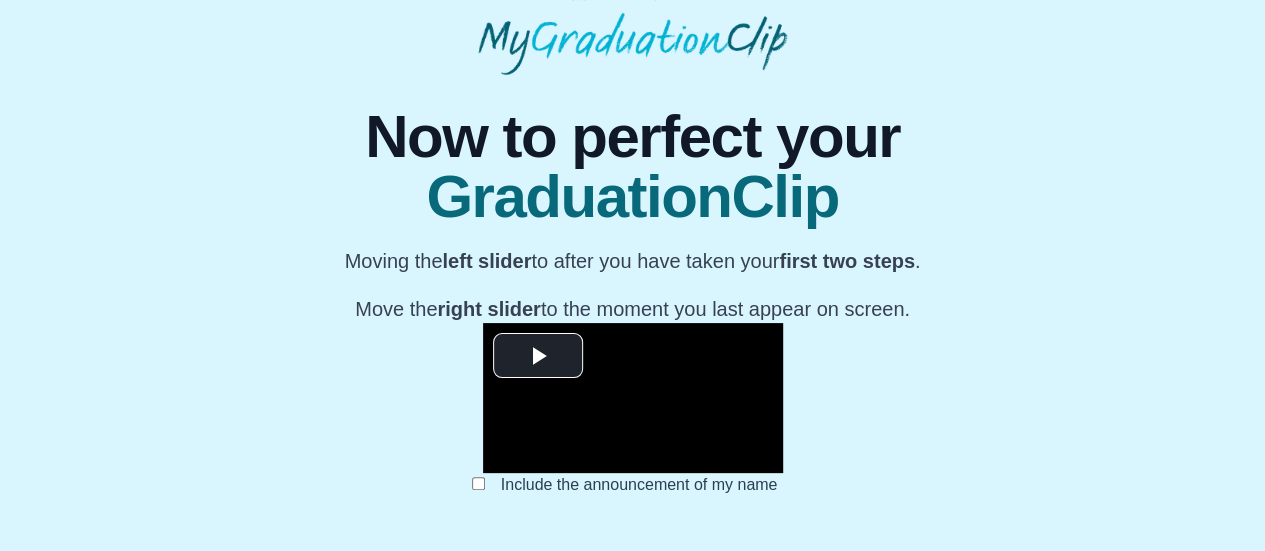 scroll, scrollTop: 74, scrollLeft: 0, axis: vertical 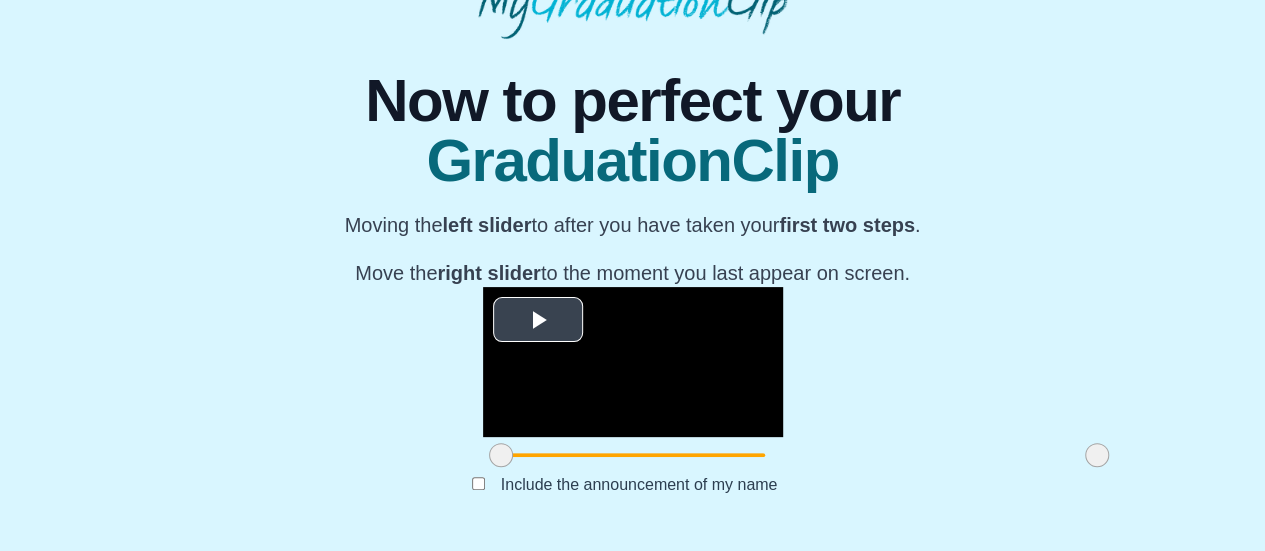 click at bounding box center (538, 320) 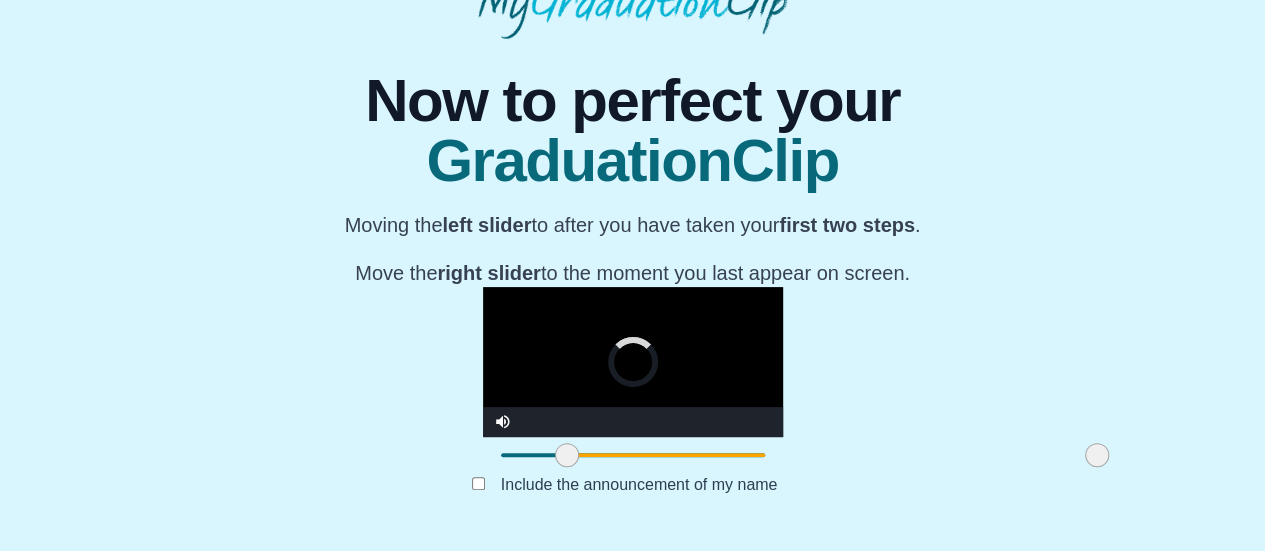 drag, startPoint x: 338, startPoint y: 454, endPoint x: 404, endPoint y: 451, distance: 66.068146 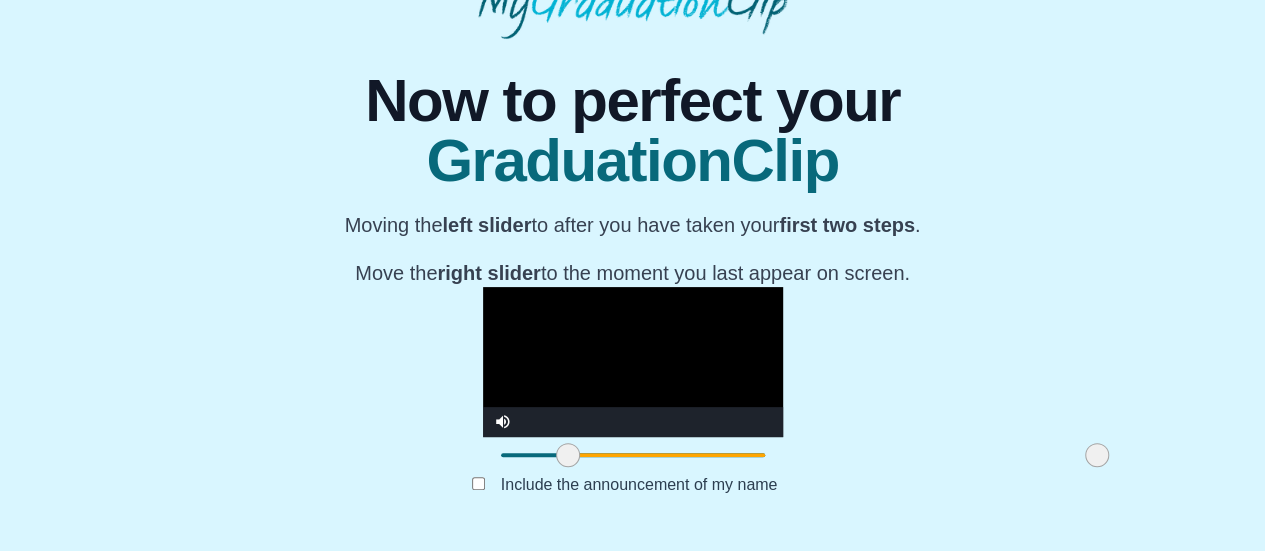 click at bounding box center (633, 362) 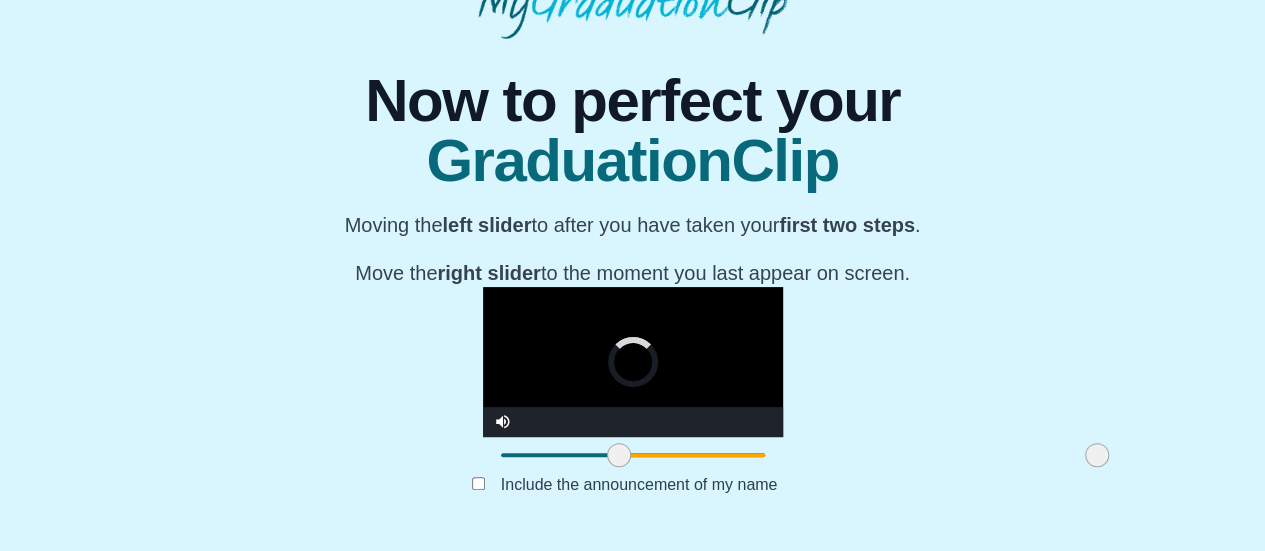 drag, startPoint x: 428, startPoint y: 454, endPoint x: 470, endPoint y: 469, distance: 44.598206 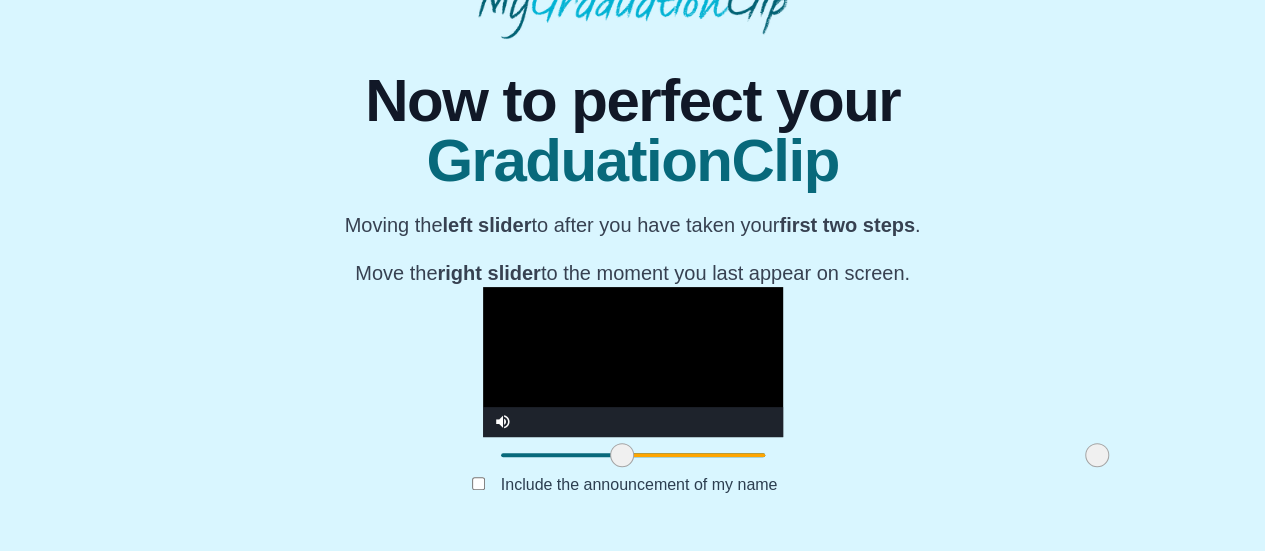click at bounding box center [633, 362] 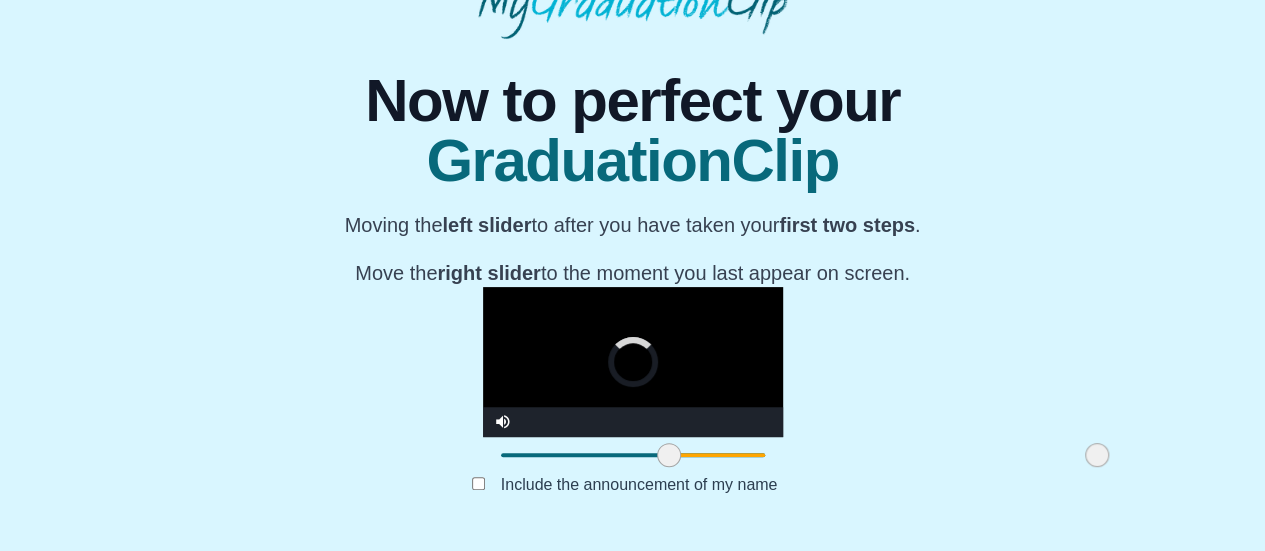 drag, startPoint x: 448, startPoint y: 458, endPoint x: 504, endPoint y: 463, distance: 56.22277 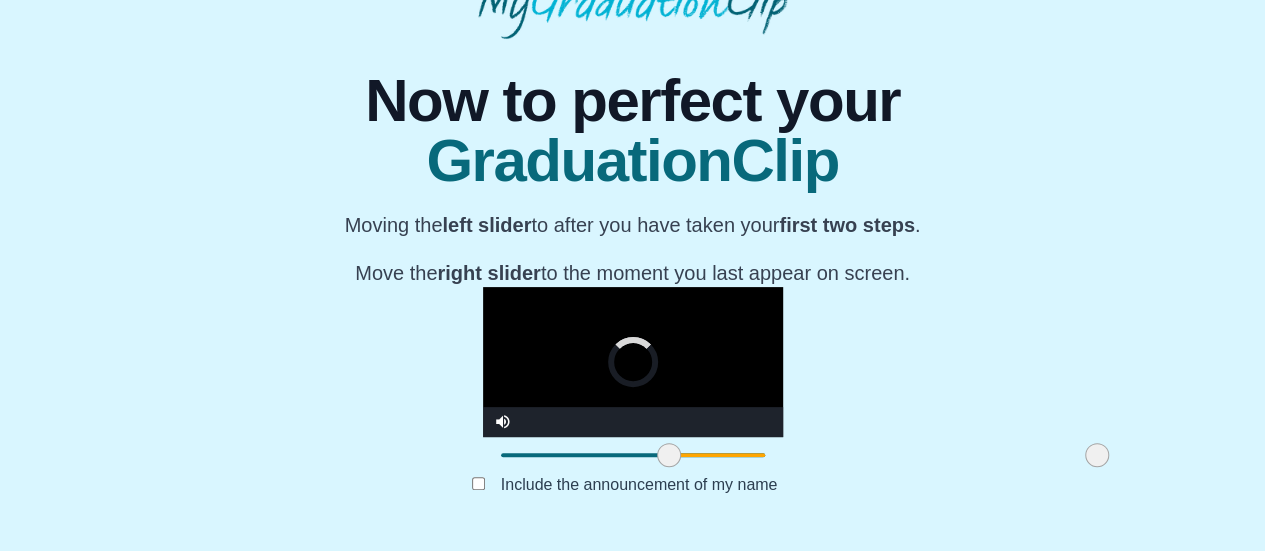click at bounding box center [669, 455] 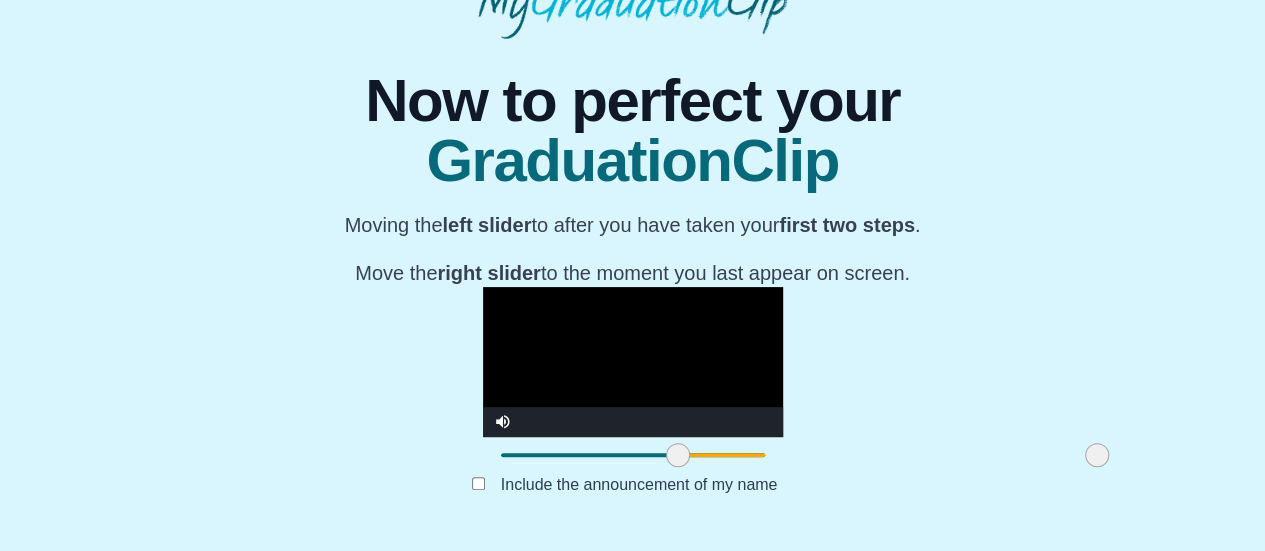click at bounding box center (633, 362) 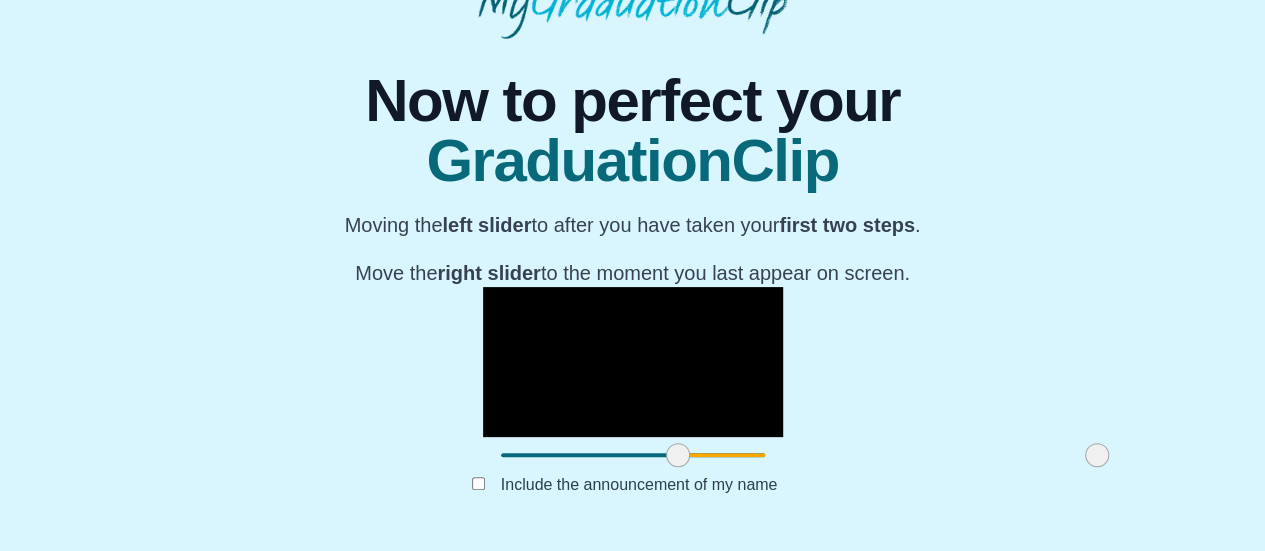 click at bounding box center (633, 455) 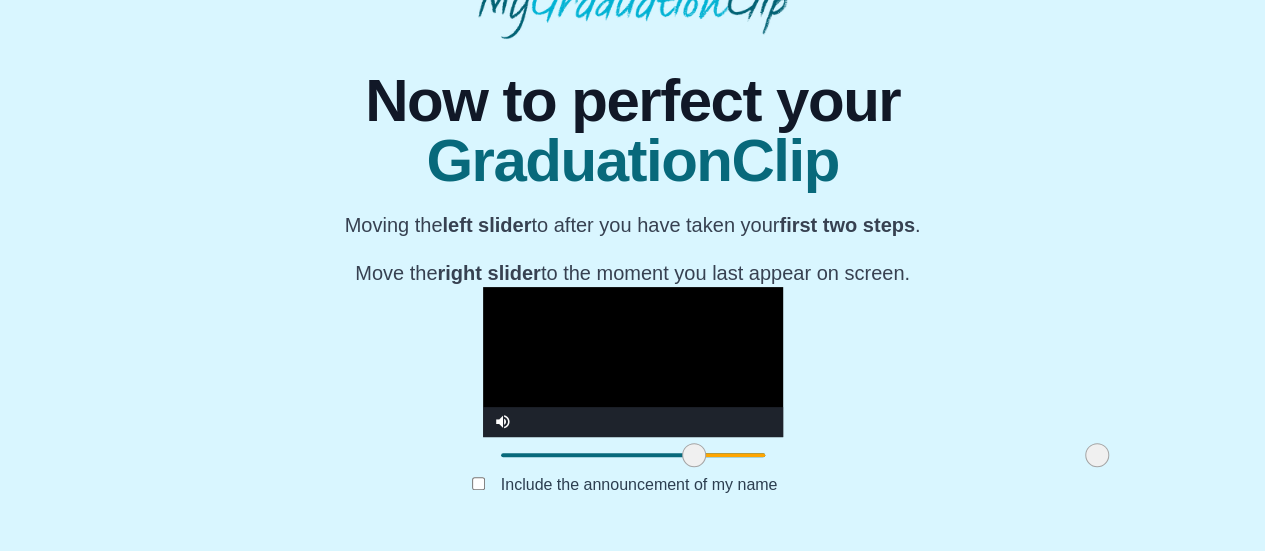 drag, startPoint x: 509, startPoint y: 451, endPoint x: 525, endPoint y: 454, distance: 16.27882 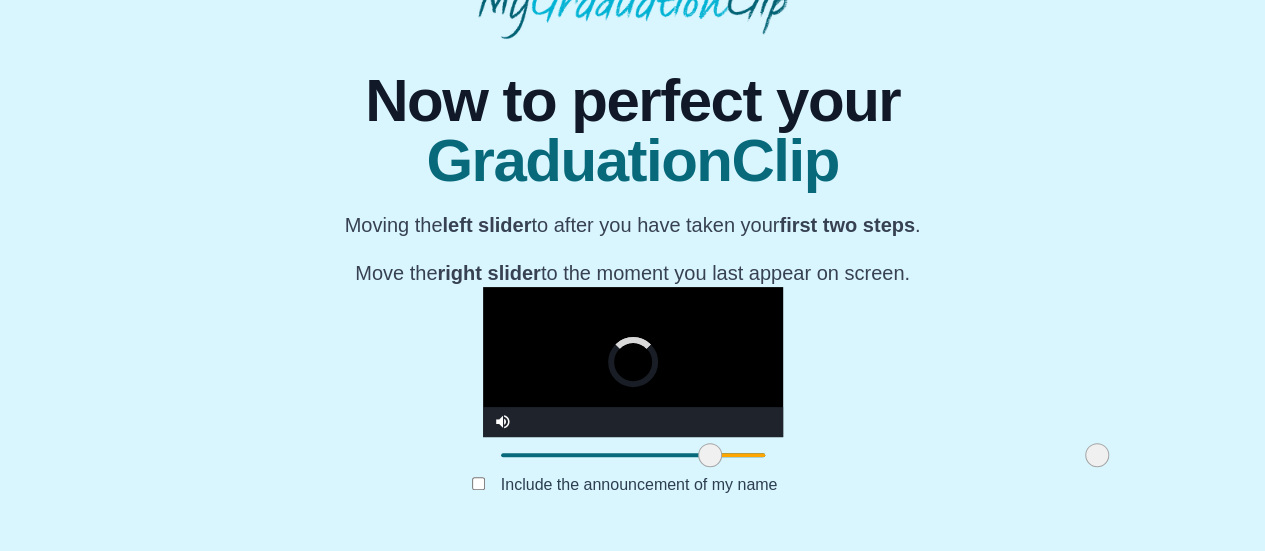 drag, startPoint x: 523, startPoint y: 455, endPoint x: 540, endPoint y: 457, distance: 17.117243 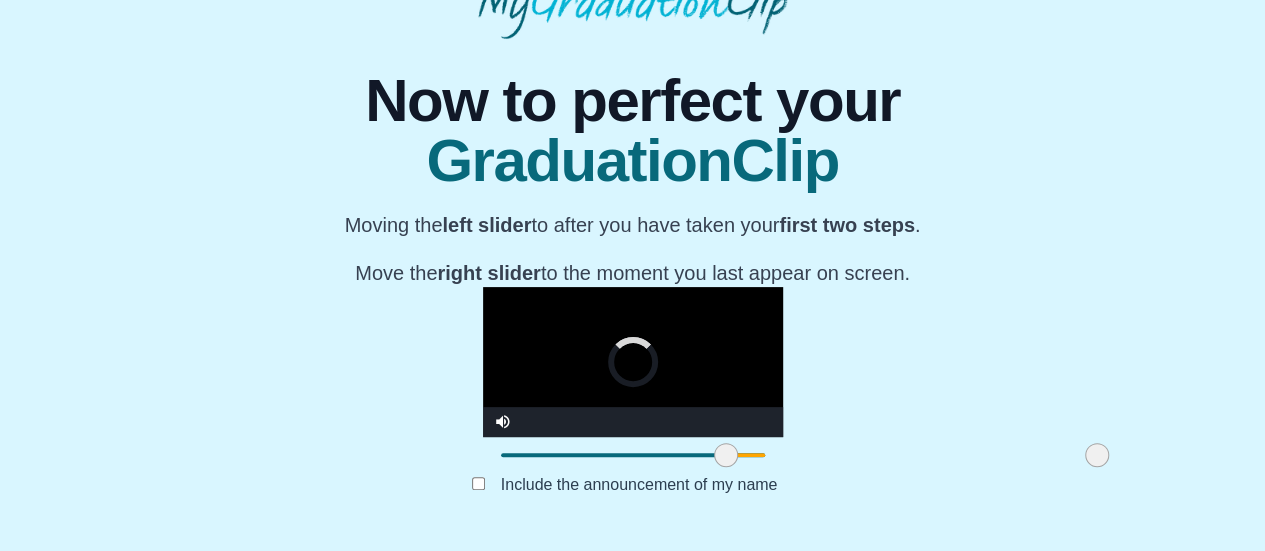drag, startPoint x: 540, startPoint y: 457, endPoint x: 555, endPoint y: 458, distance: 15.033297 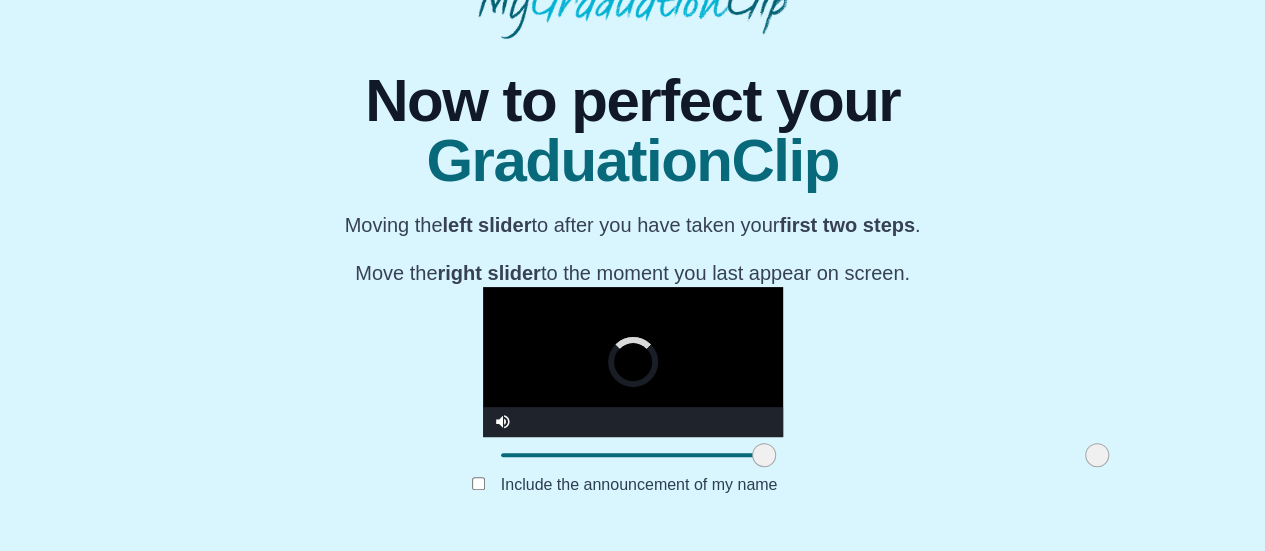 drag, startPoint x: 555, startPoint y: 458, endPoint x: 594, endPoint y: 458, distance: 39 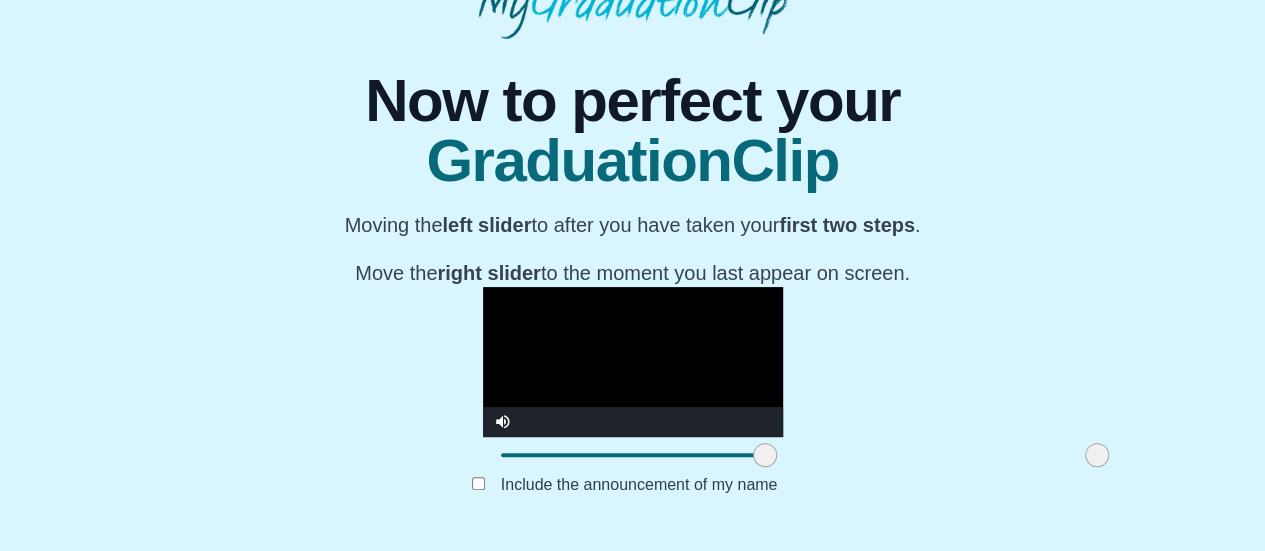 click at bounding box center [633, 362] 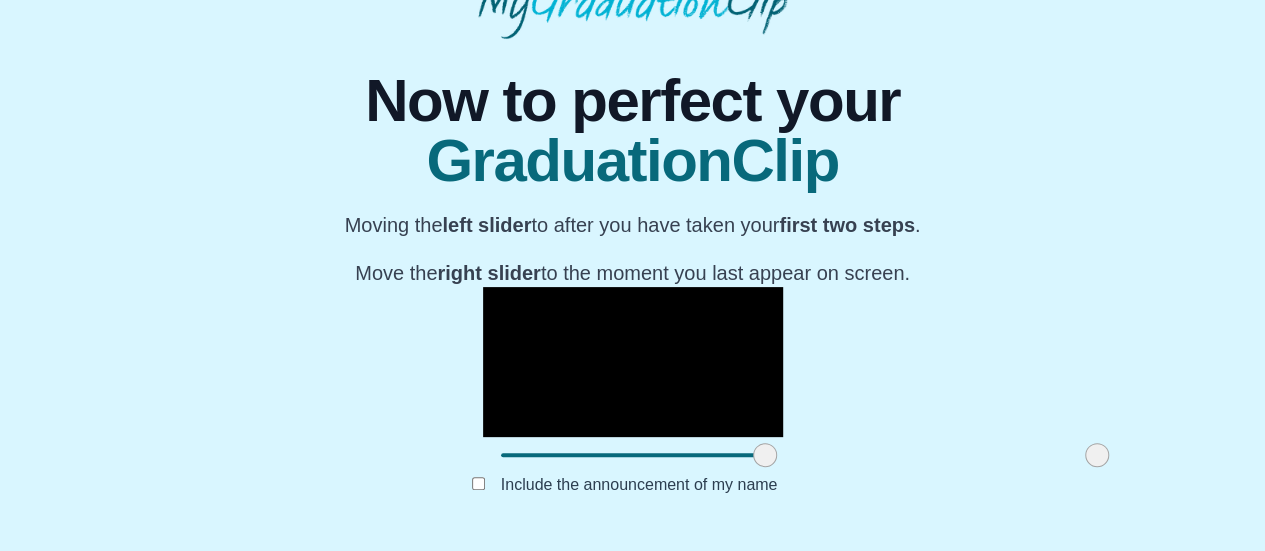 scroll, scrollTop: 0, scrollLeft: 0, axis: both 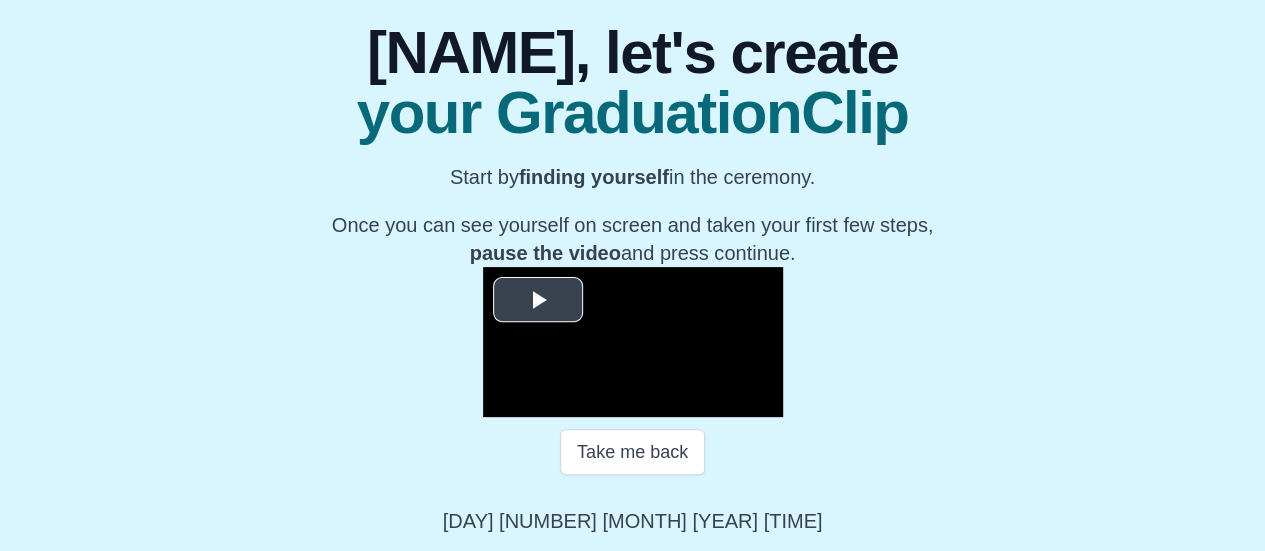 click at bounding box center [538, 300] 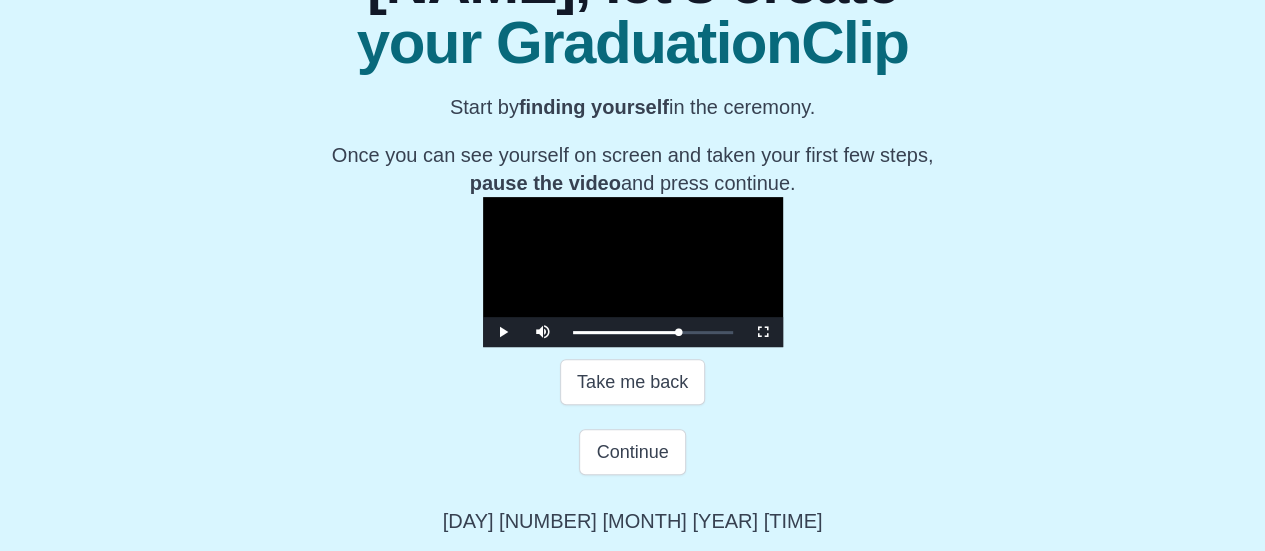 click at bounding box center [633, 272] 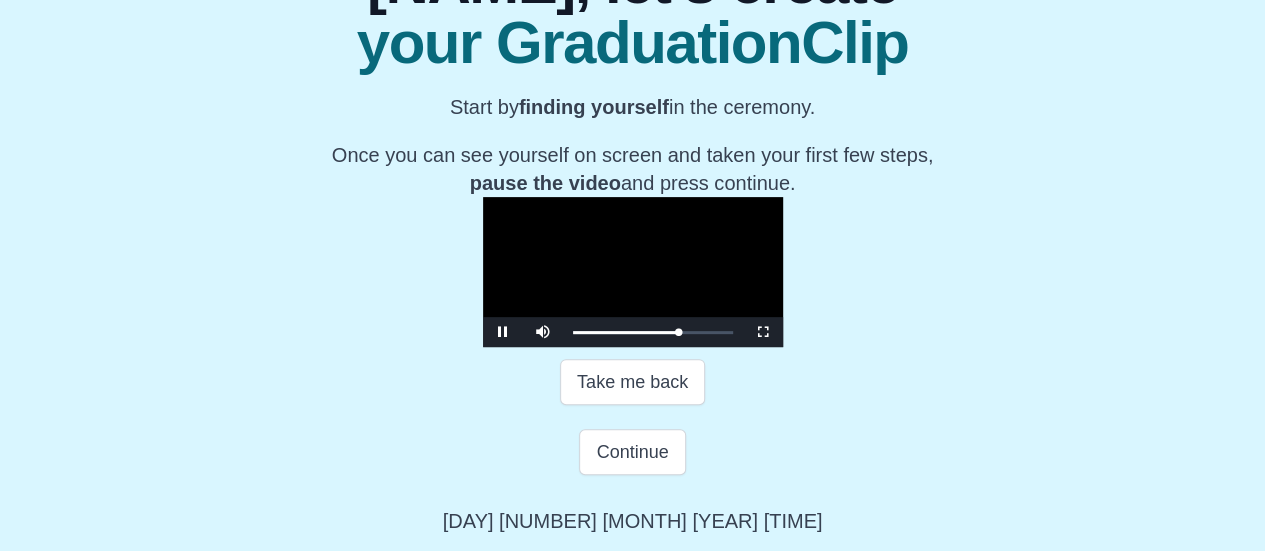 click at bounding box center (633, 272) 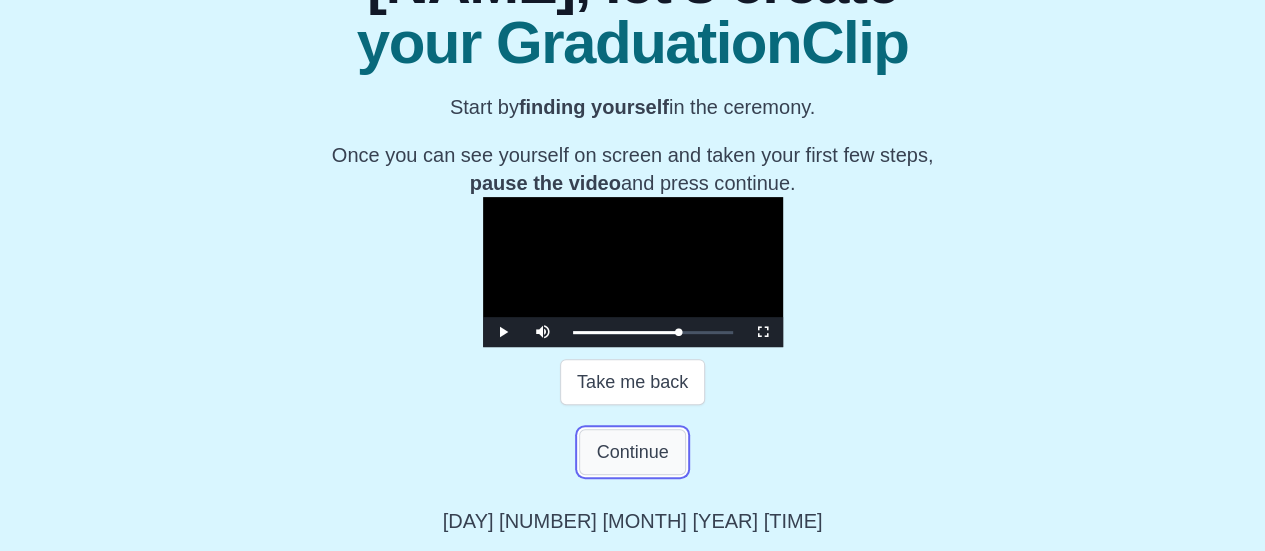 click on "Continue" at bounding box center (632, 452) 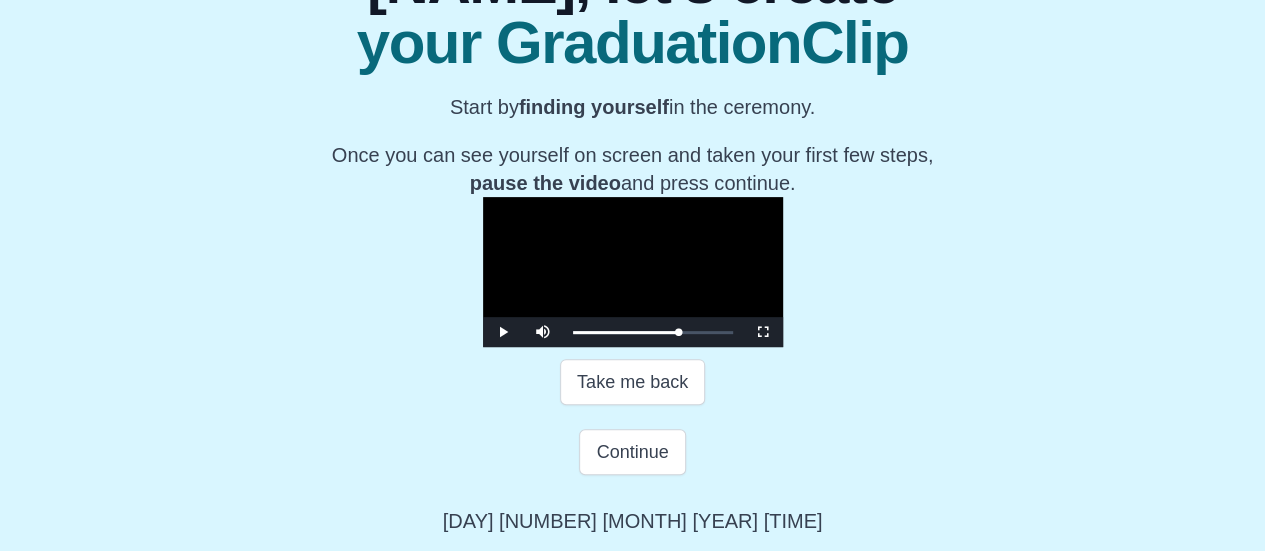 scroll, scrollTop: 140, scrollLeft: 0, axis: vertical 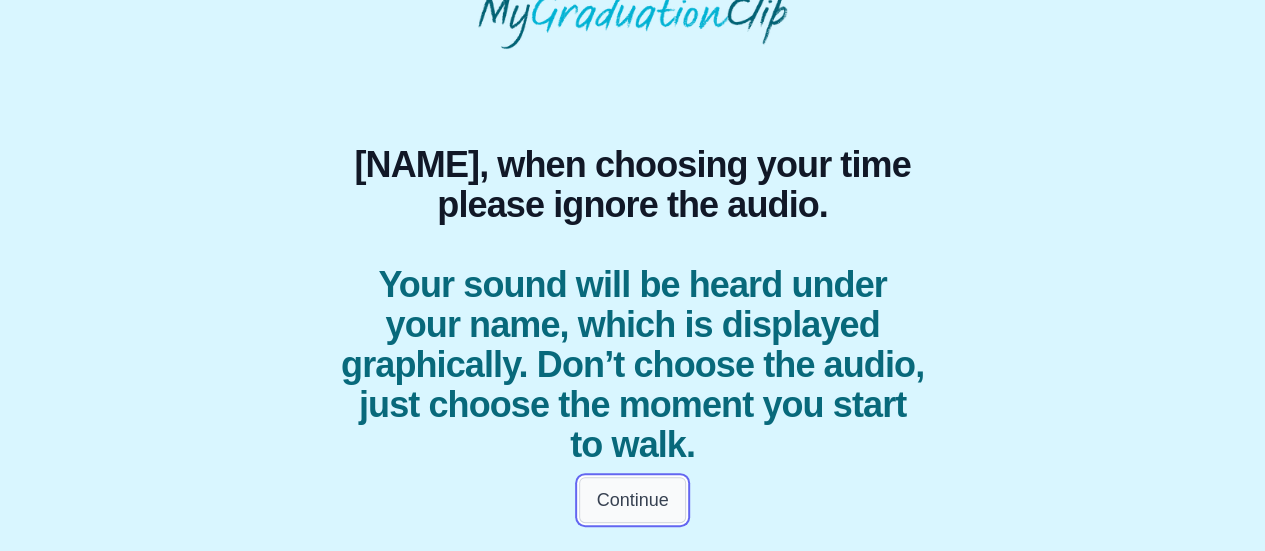 click on "Continue" at bounding box center (632, 500) 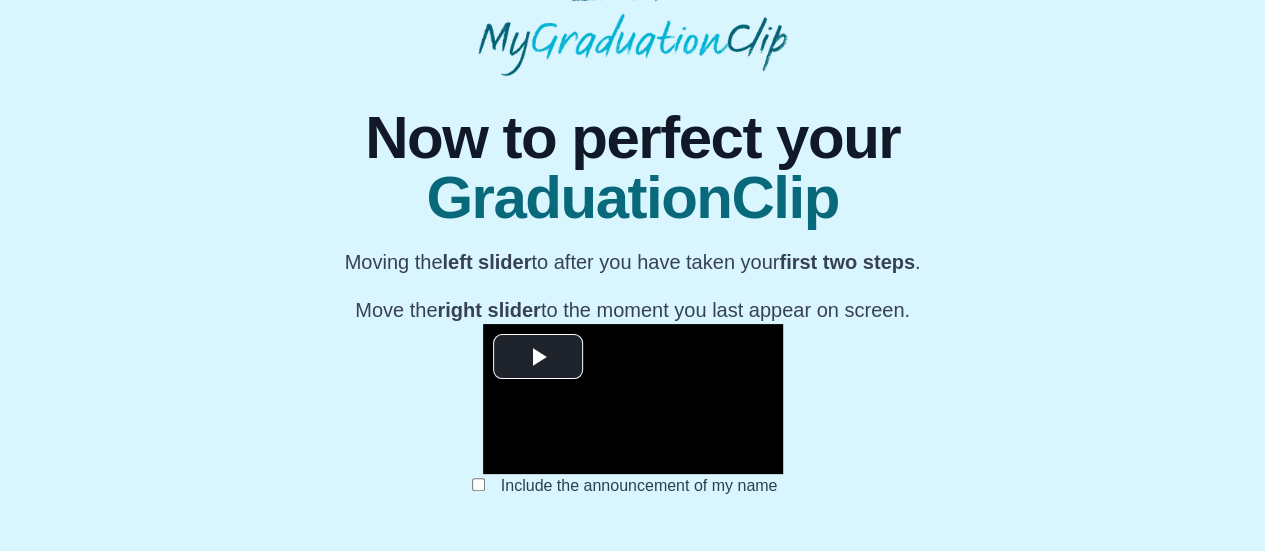 scroll, scrollTop: 140, scrollLeft: 0, axis: vertical 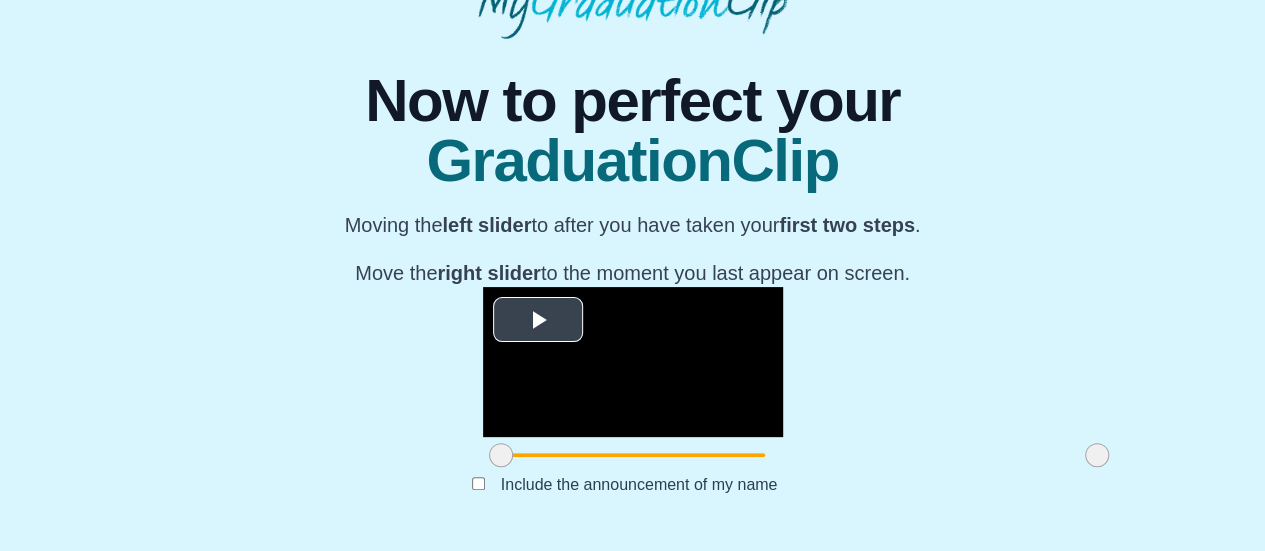 click at bounding box center [538, 320] 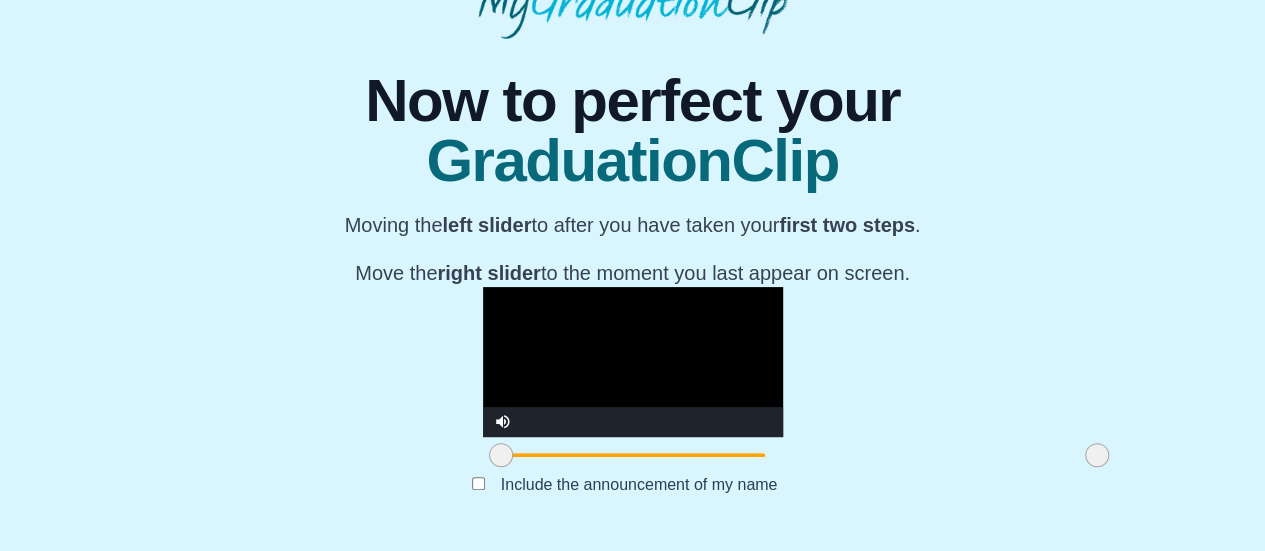drag, startPoint x: 1223, startPoint y: 392, endPoint x: 1279, endPoint y: 427, distance: 66.037865 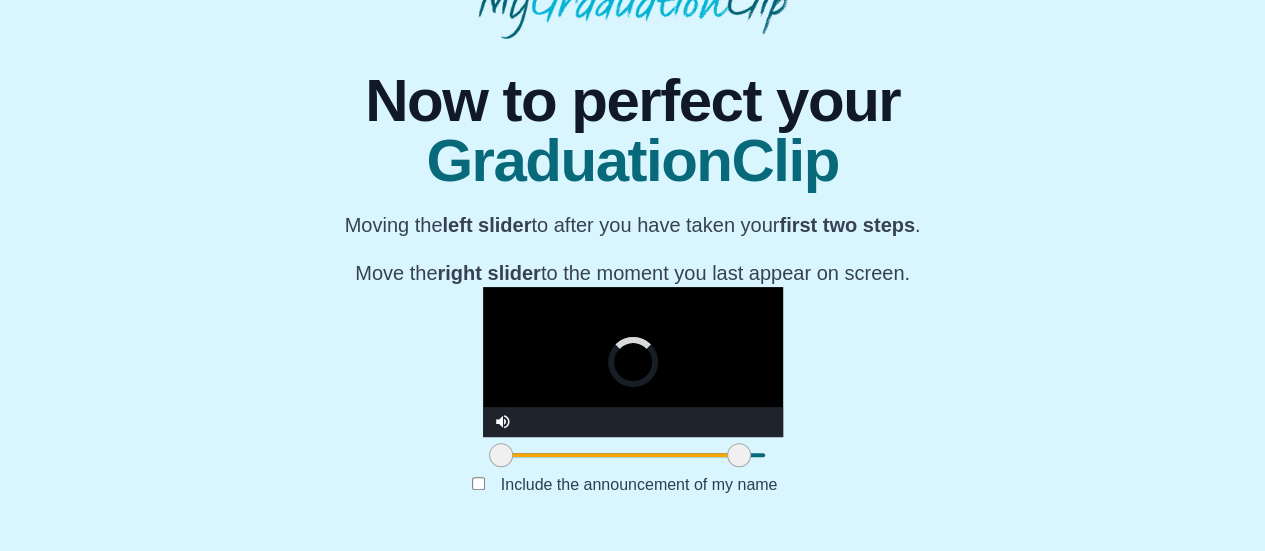 drag, startPoint x: 928, startPoint y: 447, endPoint x: 568, endPoint y: 467, distance: 360.5551 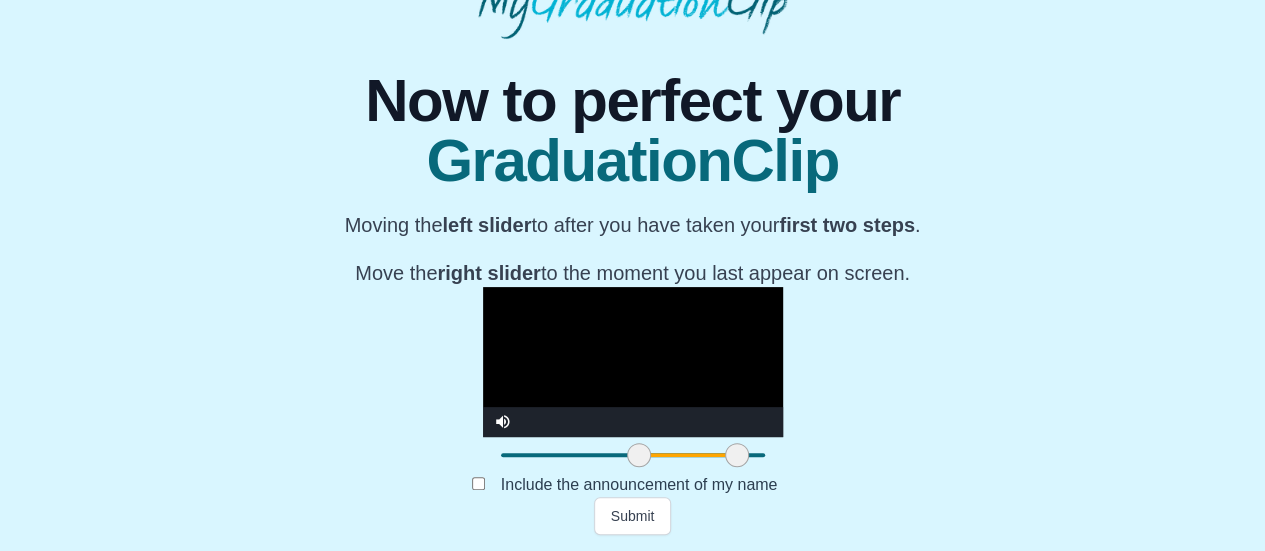 drag, startPoint x: 338, startPoint y: 459, endPoint x: 476, endPoint y: 457, distance: 138.0145 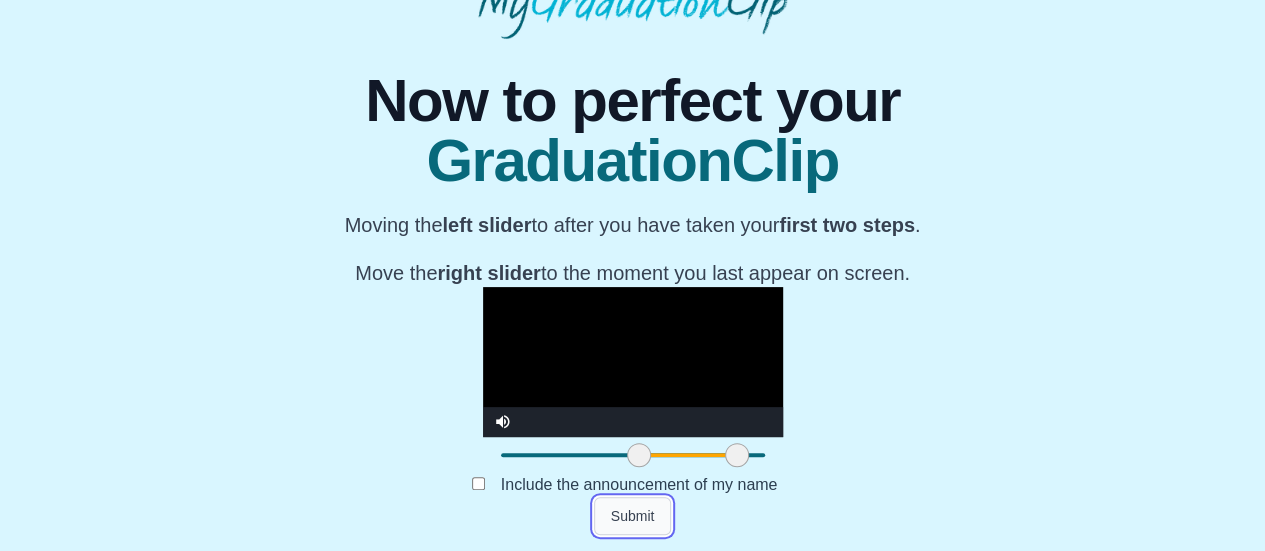 click on "Submit" at bounding box center (633, 516) 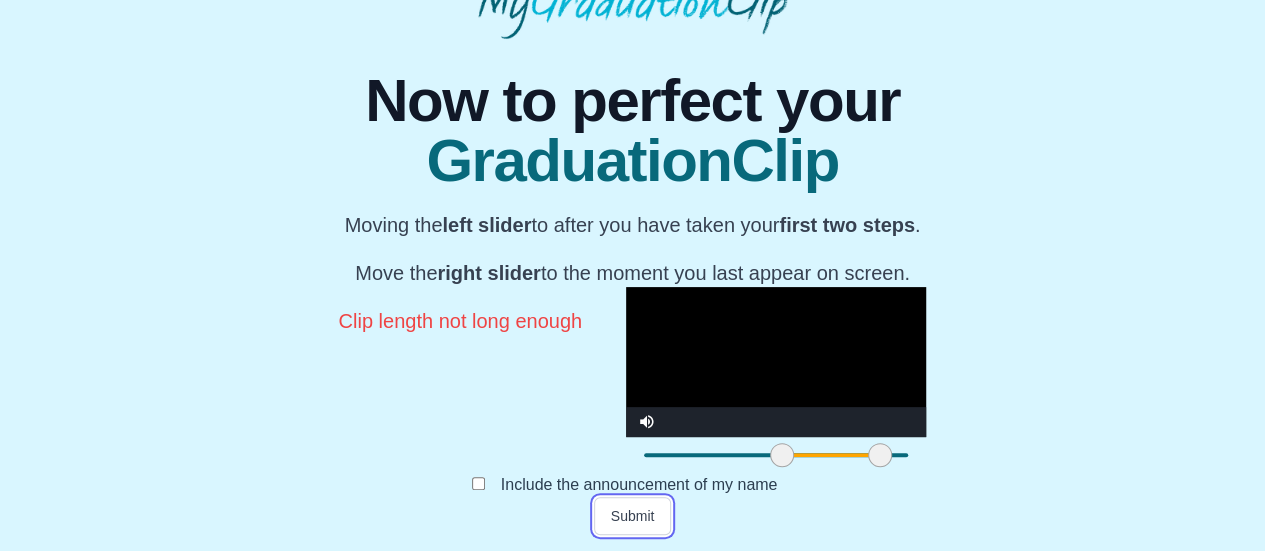 scroll, scrollTop: 364, scrollLeft: 0, axis: vertical 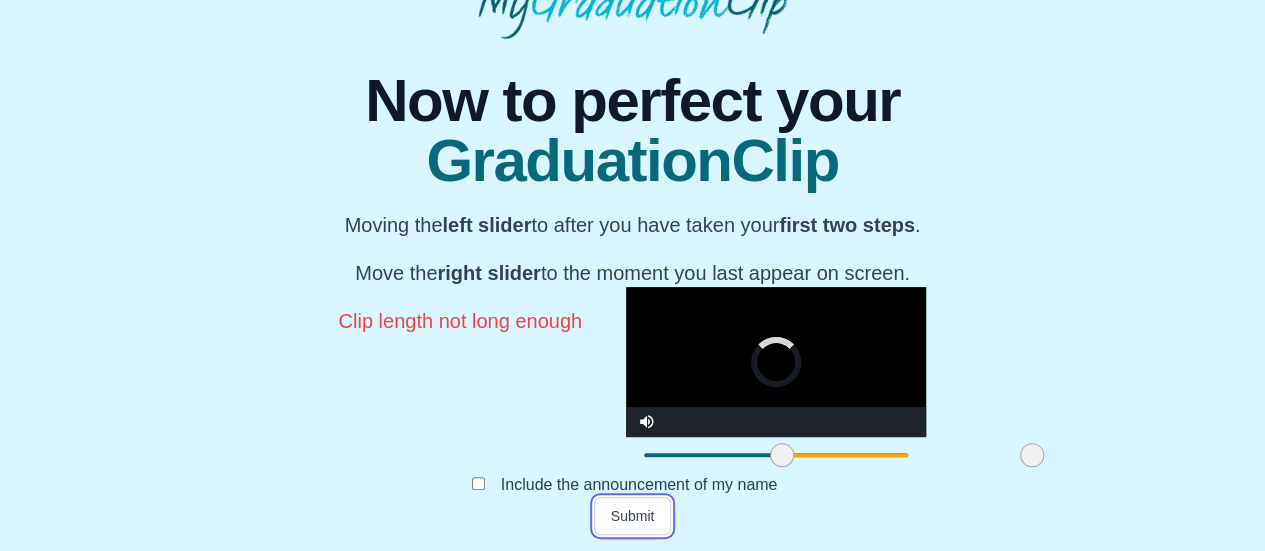 drag, startPoint x: 572, startPoint y: 455, endPoint x: 724, endPoint y: 449, distance: 152.11838 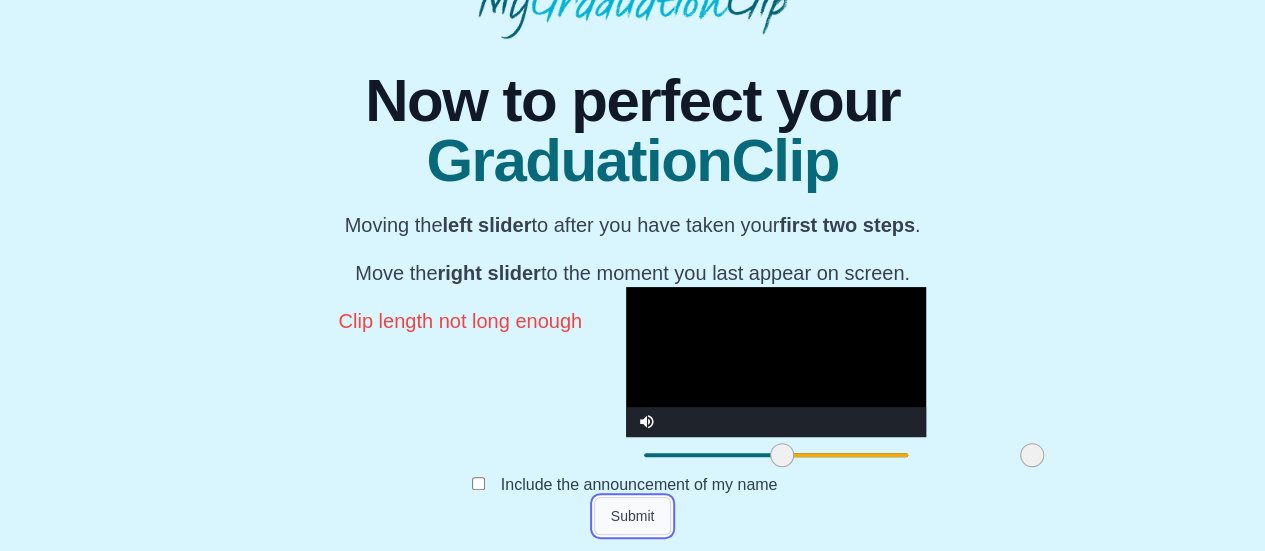 click on "Submit" at bounding box center [633, 516] 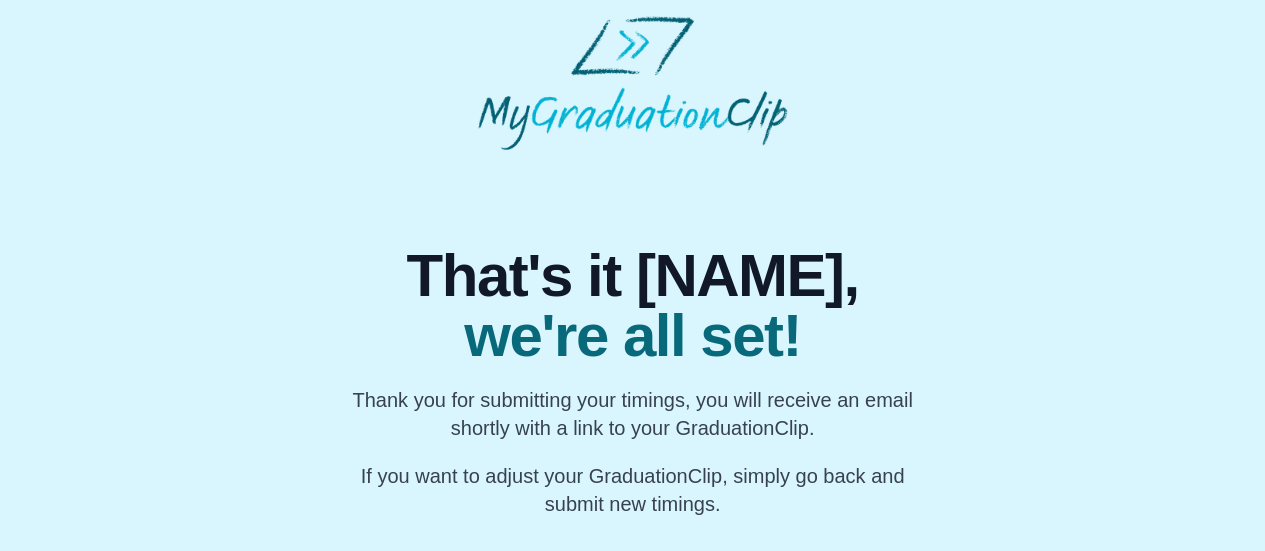 scroll, scrollTop: 42, scrollLeft: 0, axis: vertical 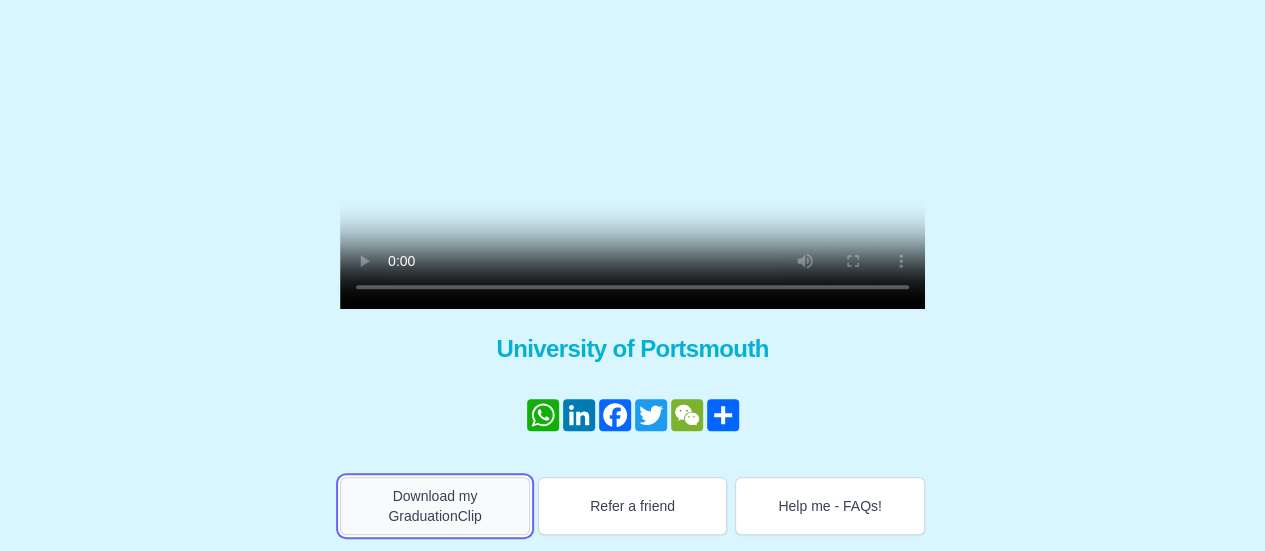 click on "Download my GraduationClip" at bounding box center (435, 506) 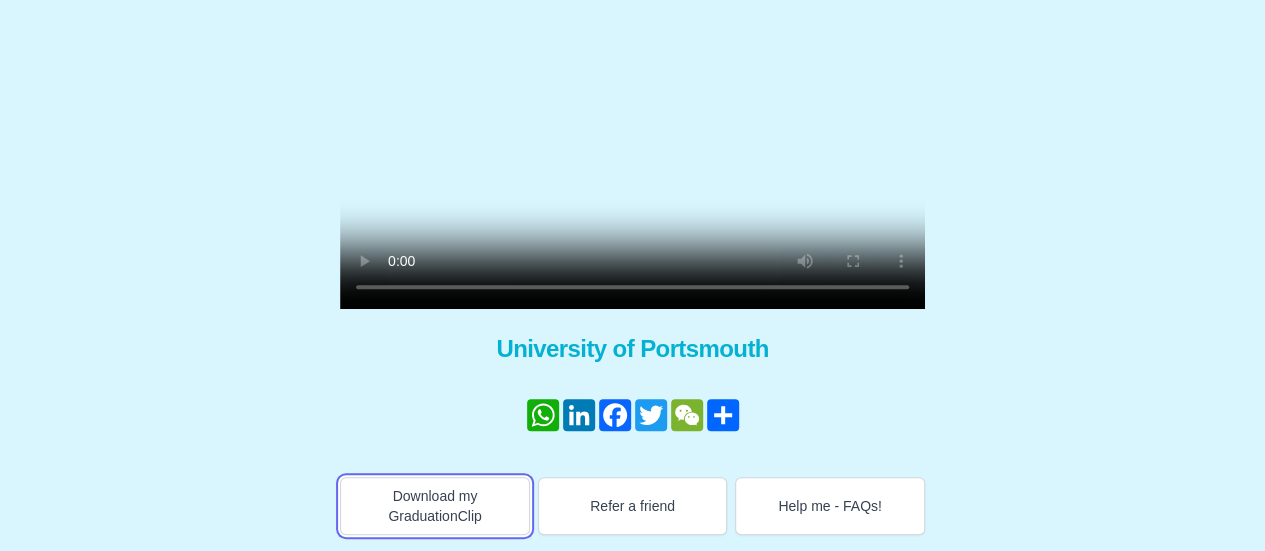 scroll, scrollTop: 318, scrollLeft: 0, axis: vertical 